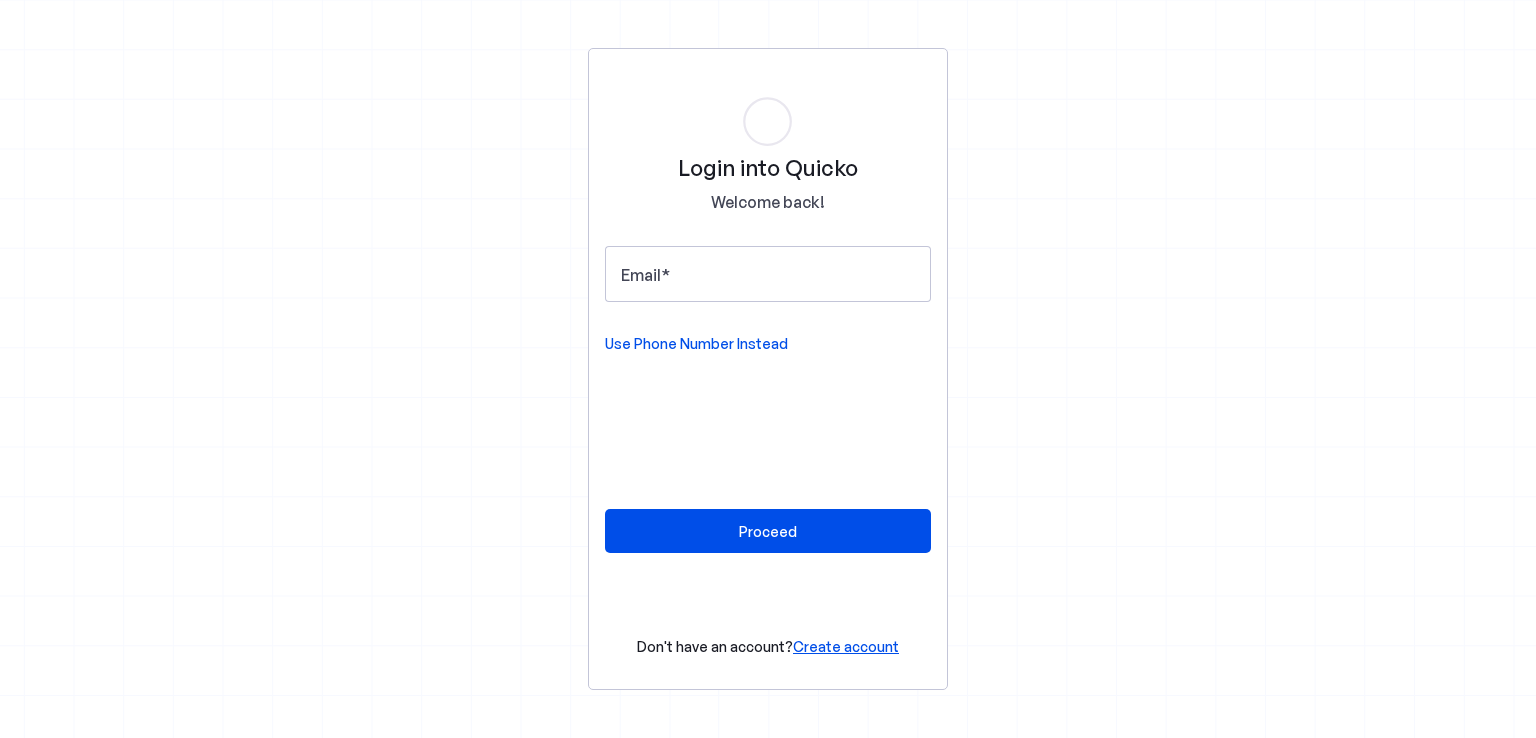 scroll, scrollTop: 0, scrollLeft: 0, axis: both 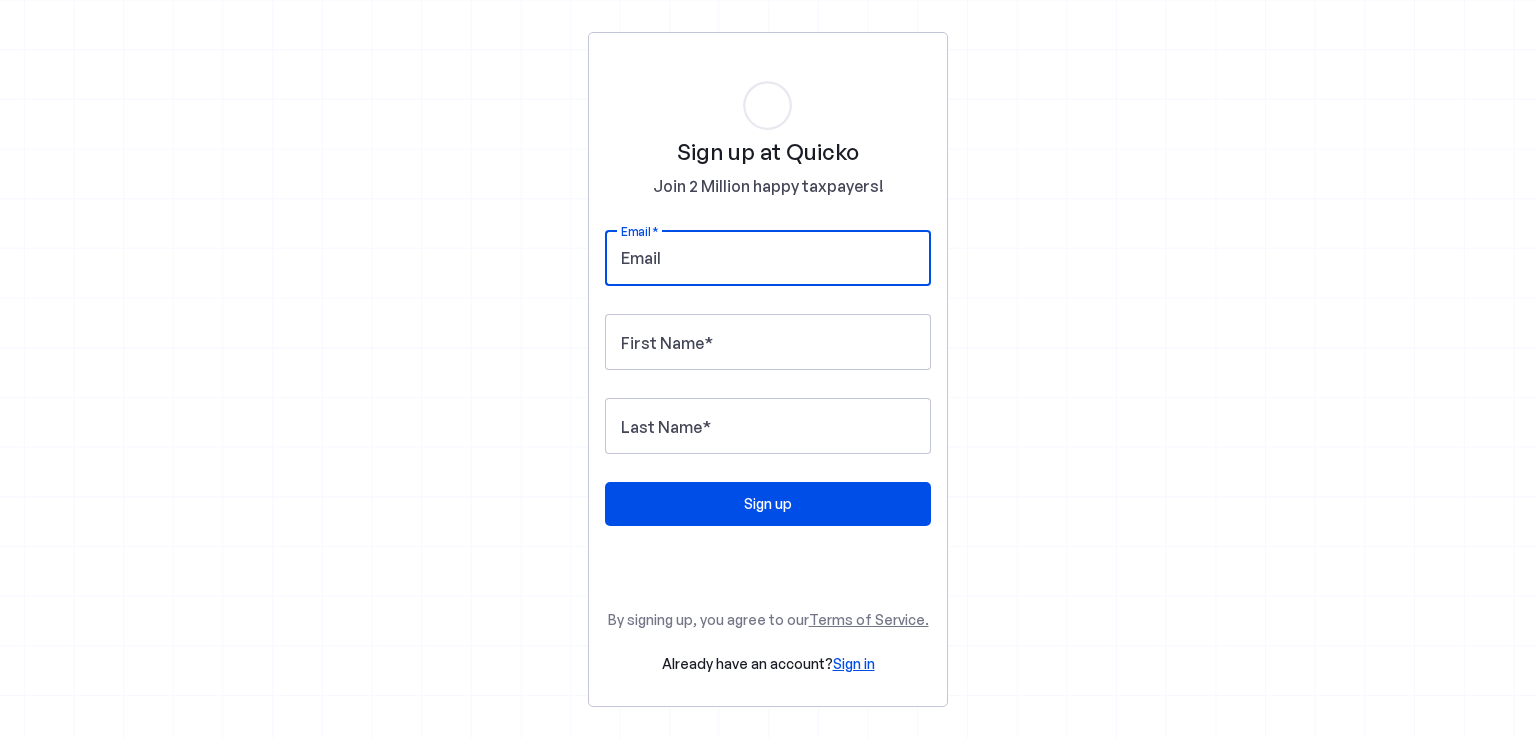 click on "Email" at bounding box center (768, 258) 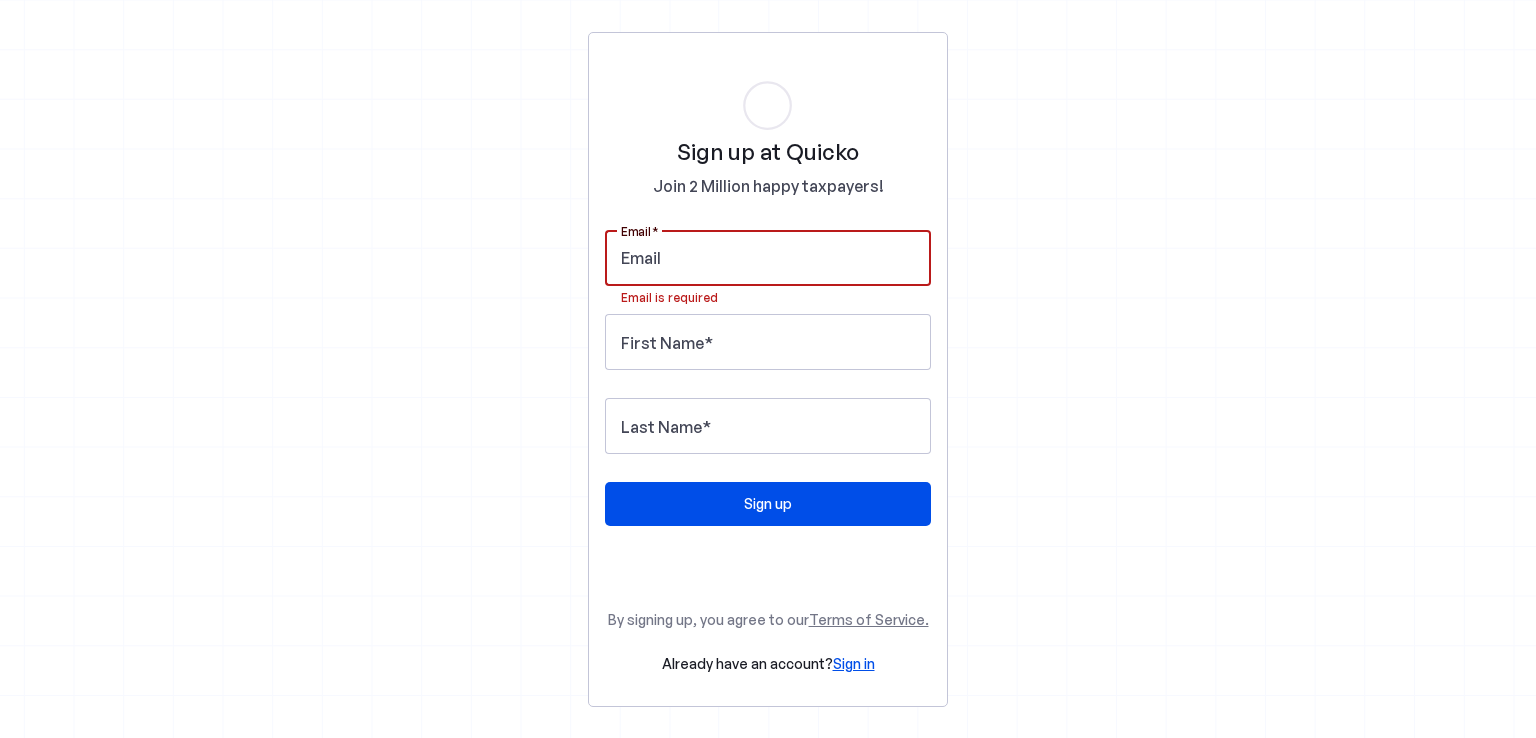 click at bounding box center (768, 258) 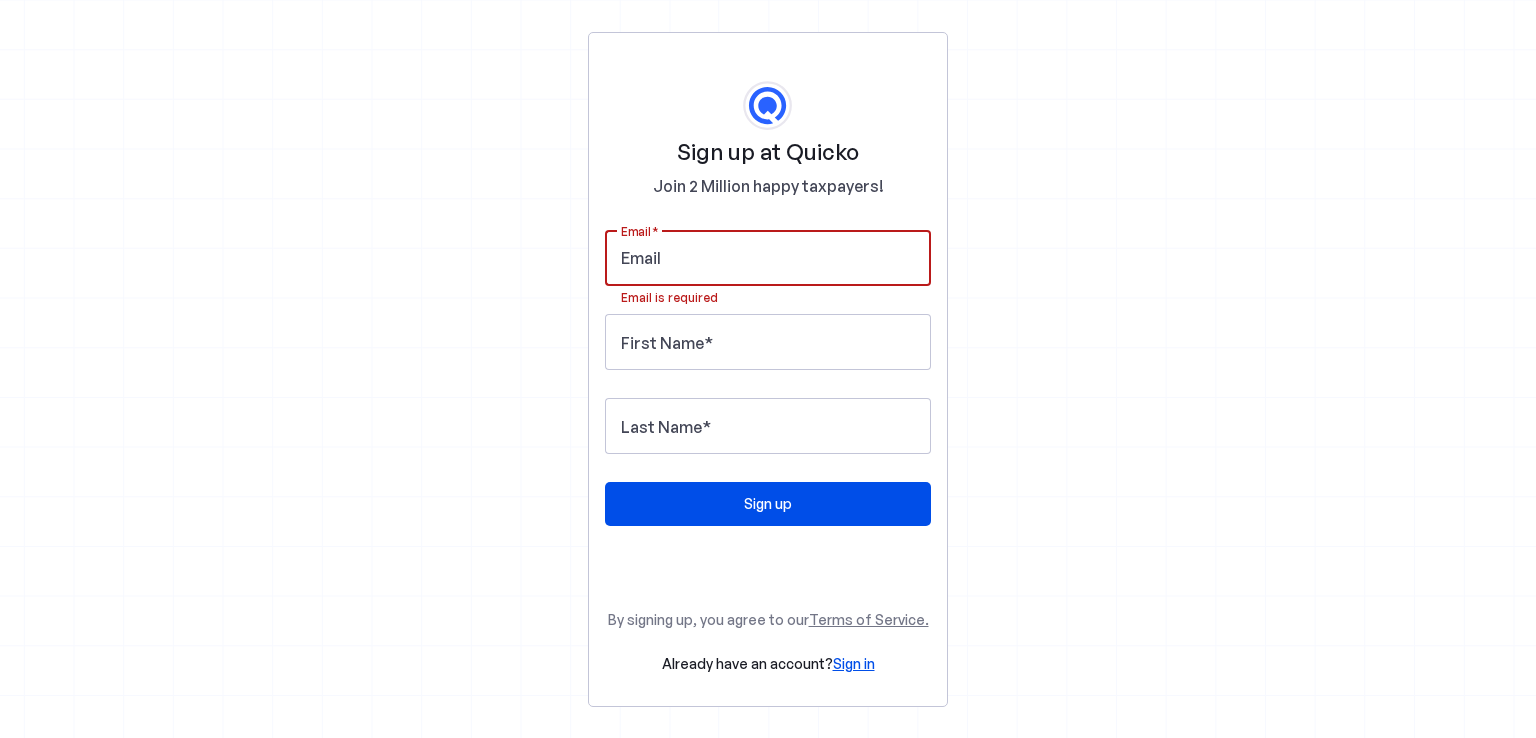 paste on "[USERNAME]@[DOMAIN]" 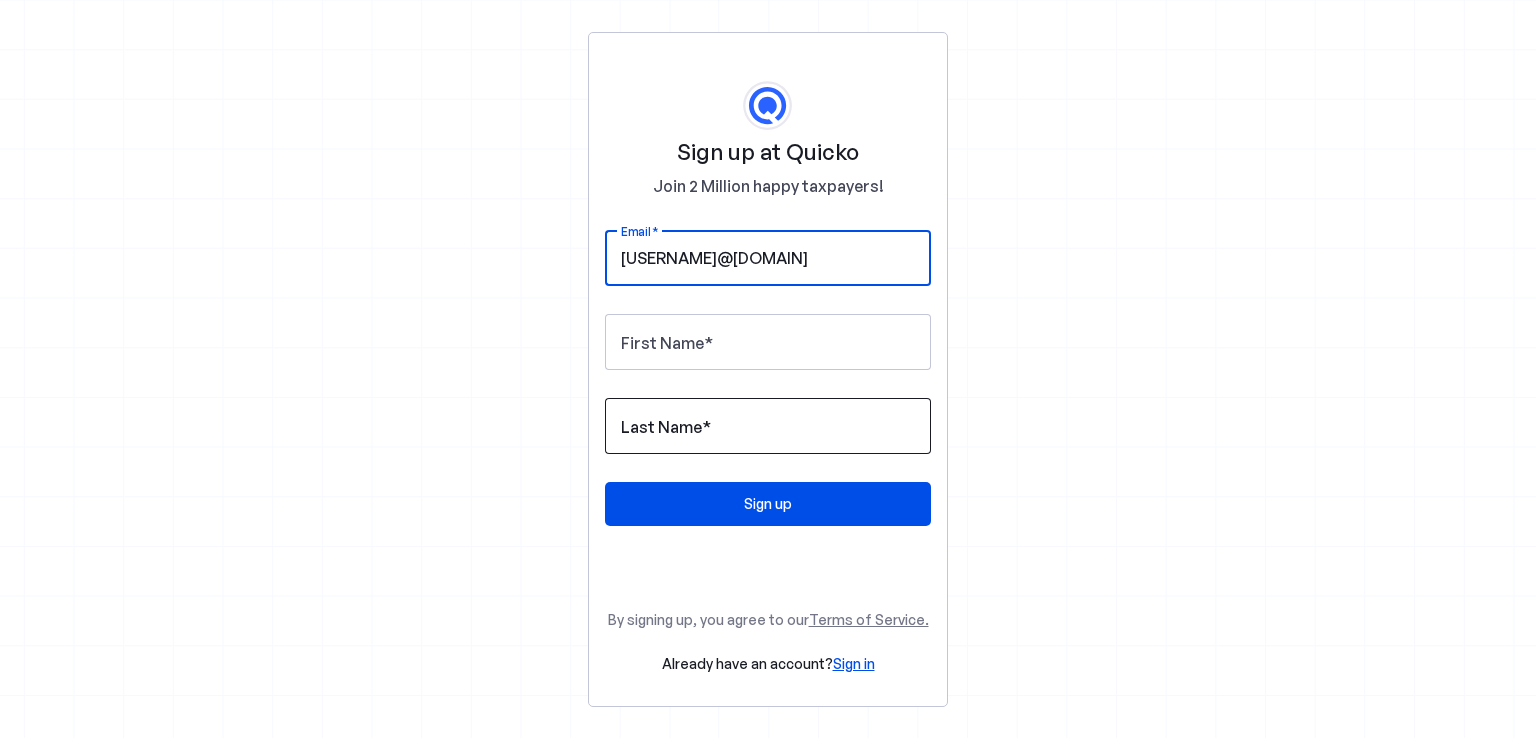type on "[USERNAME]@[DOMAIN]" 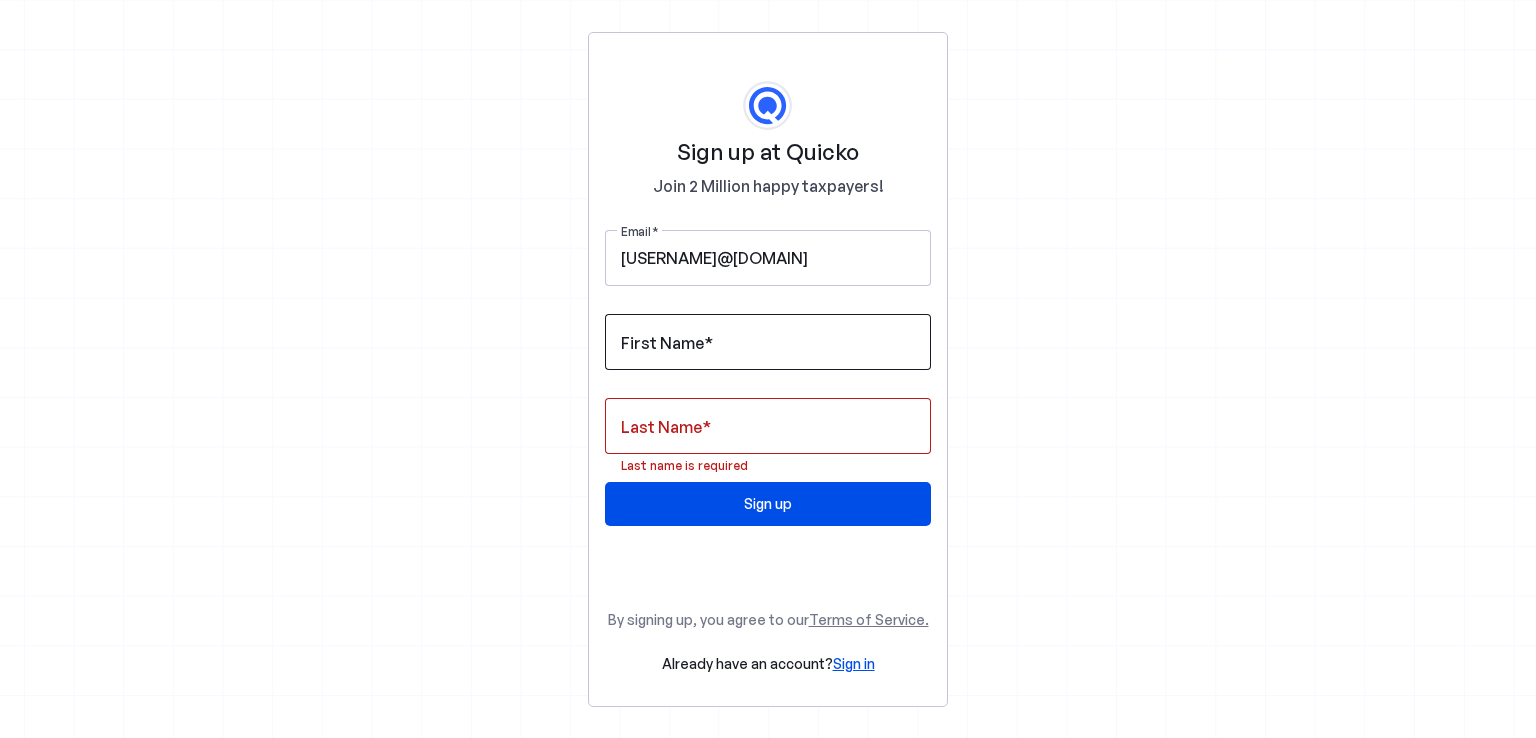 click at bounding box center (708, 343) 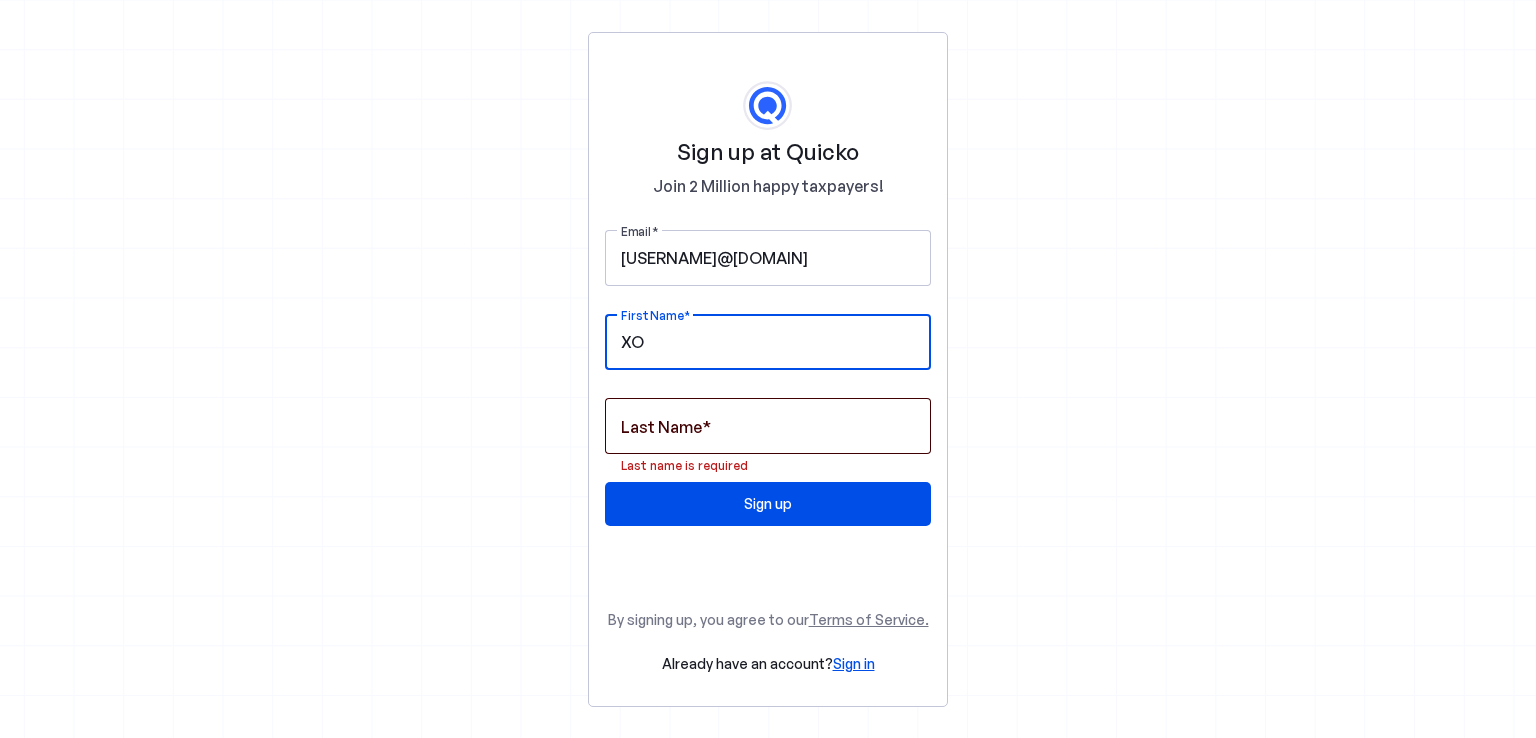 type on "XO" 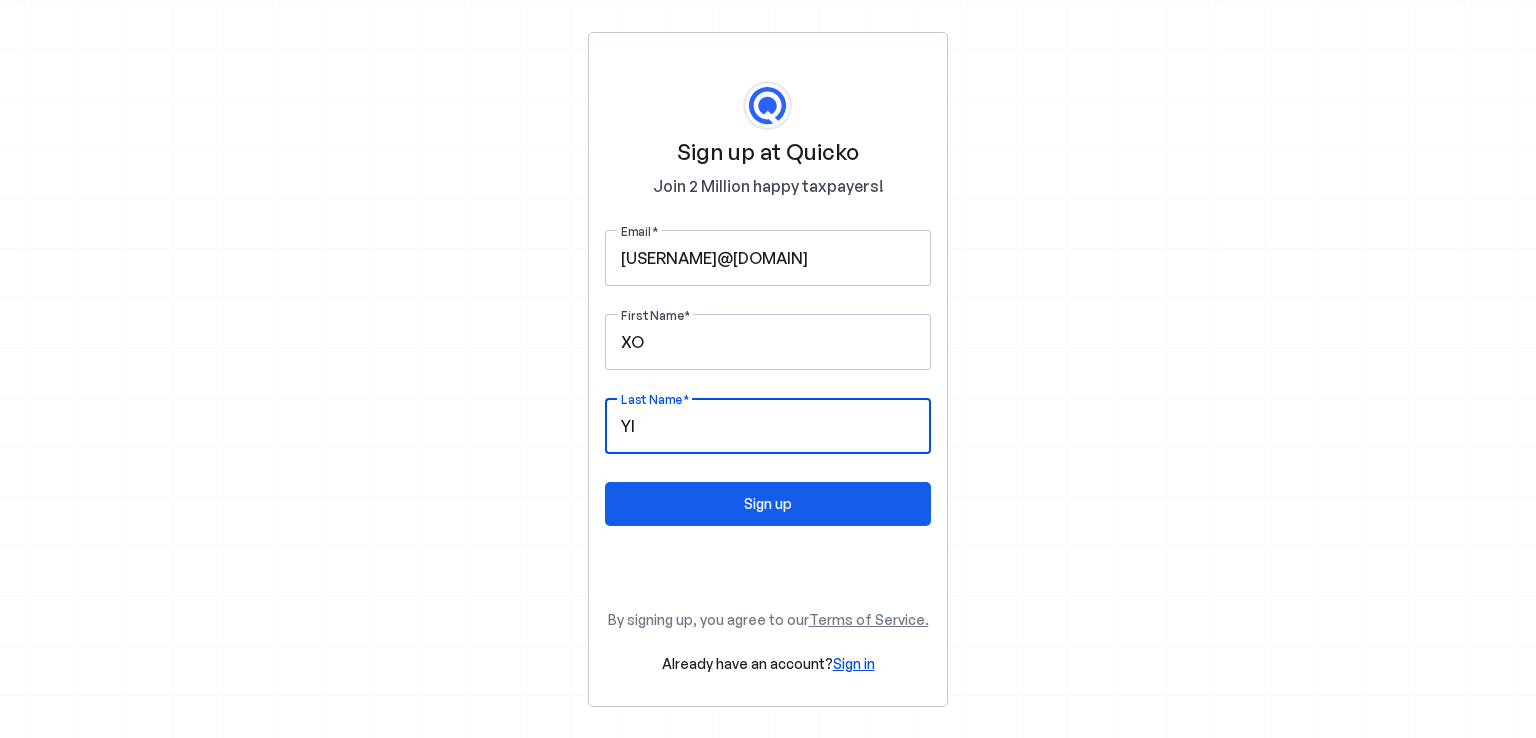 type on "YI" 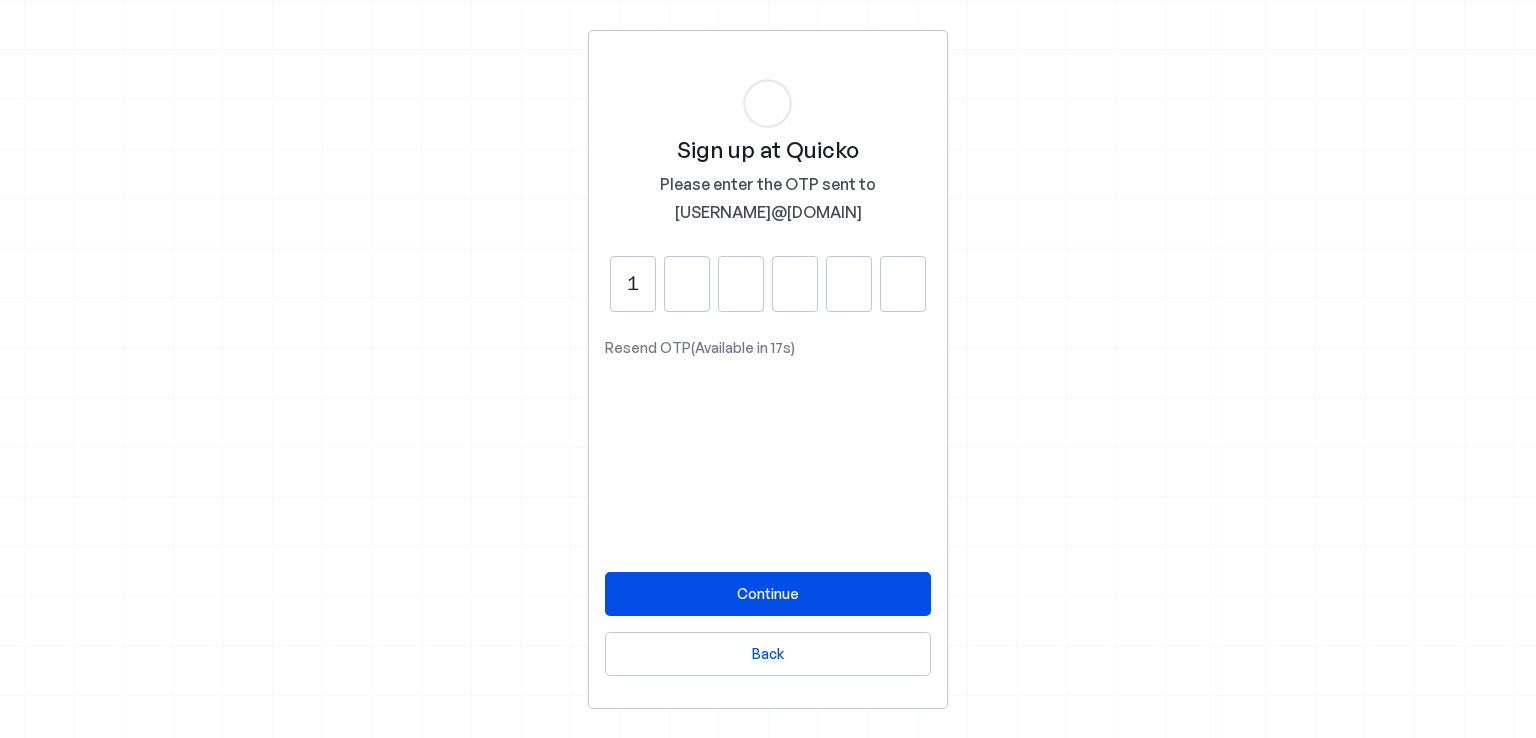 type on "1" 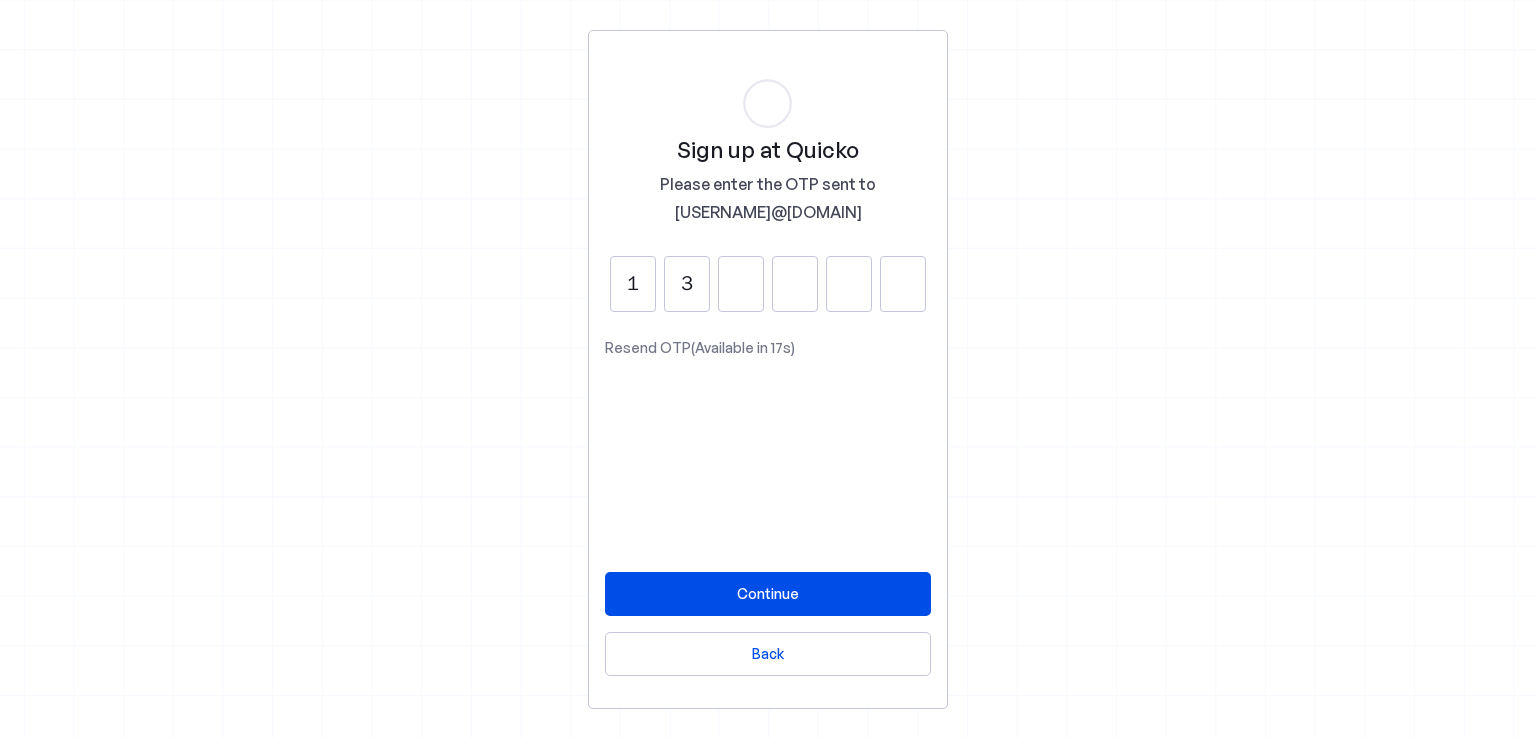 type on "3" 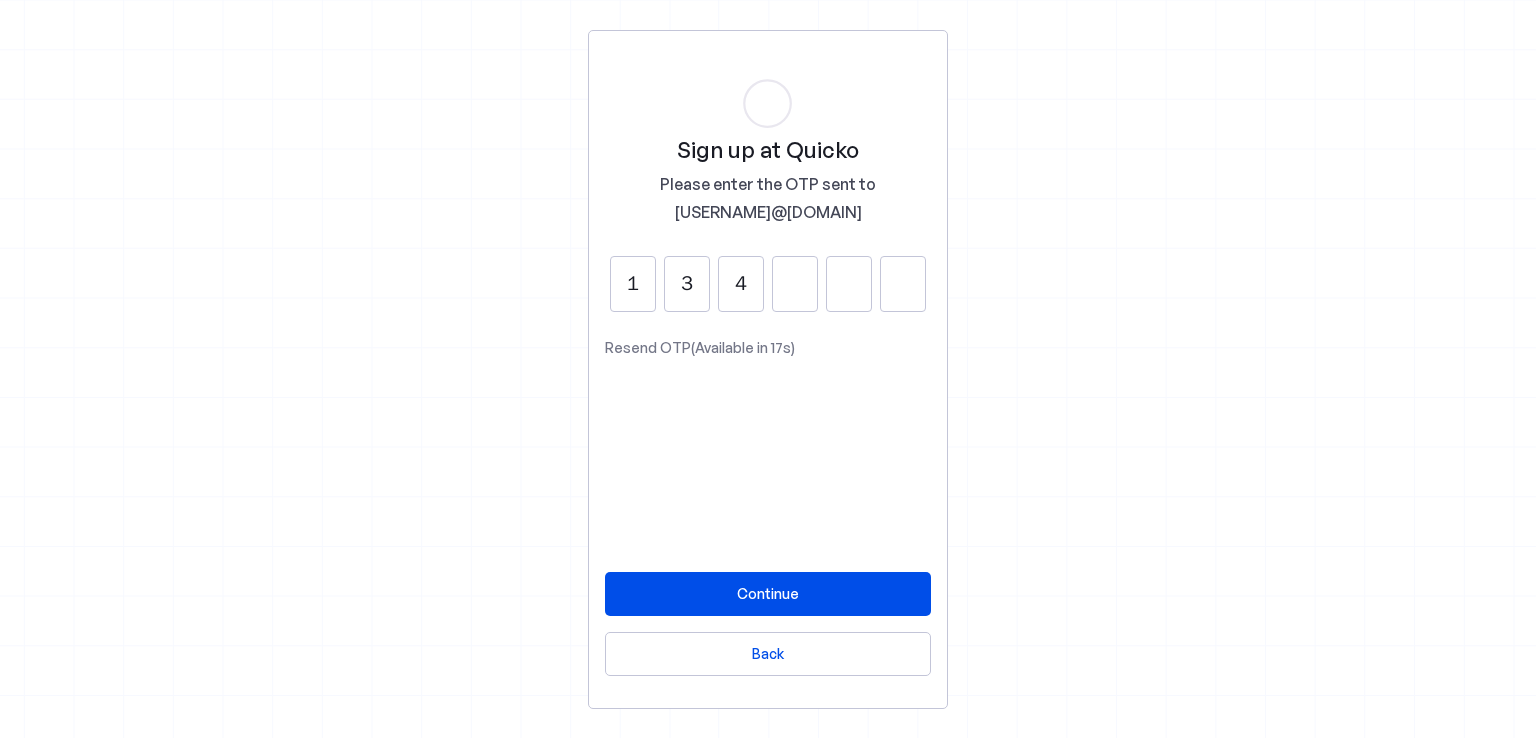 type on "4" 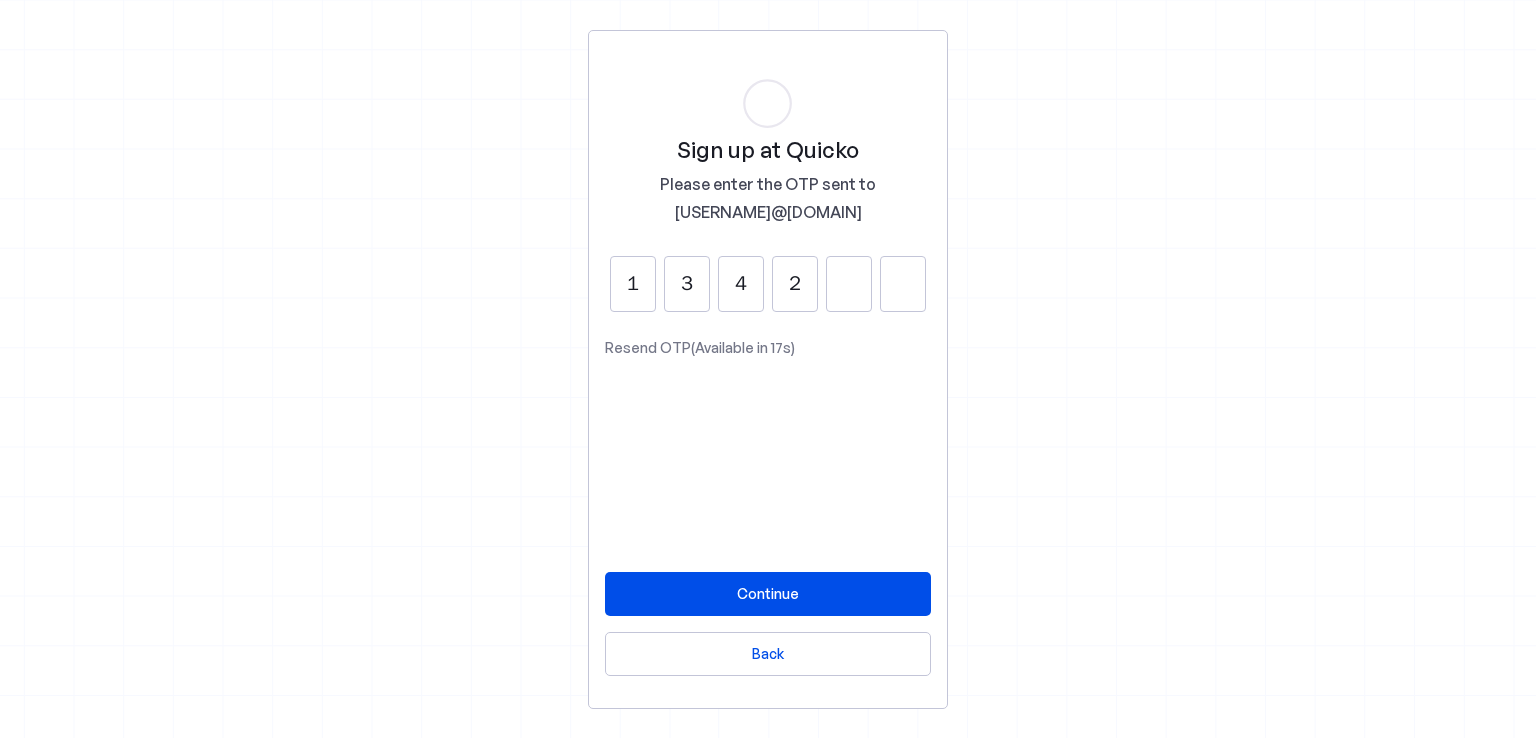 type on "2" 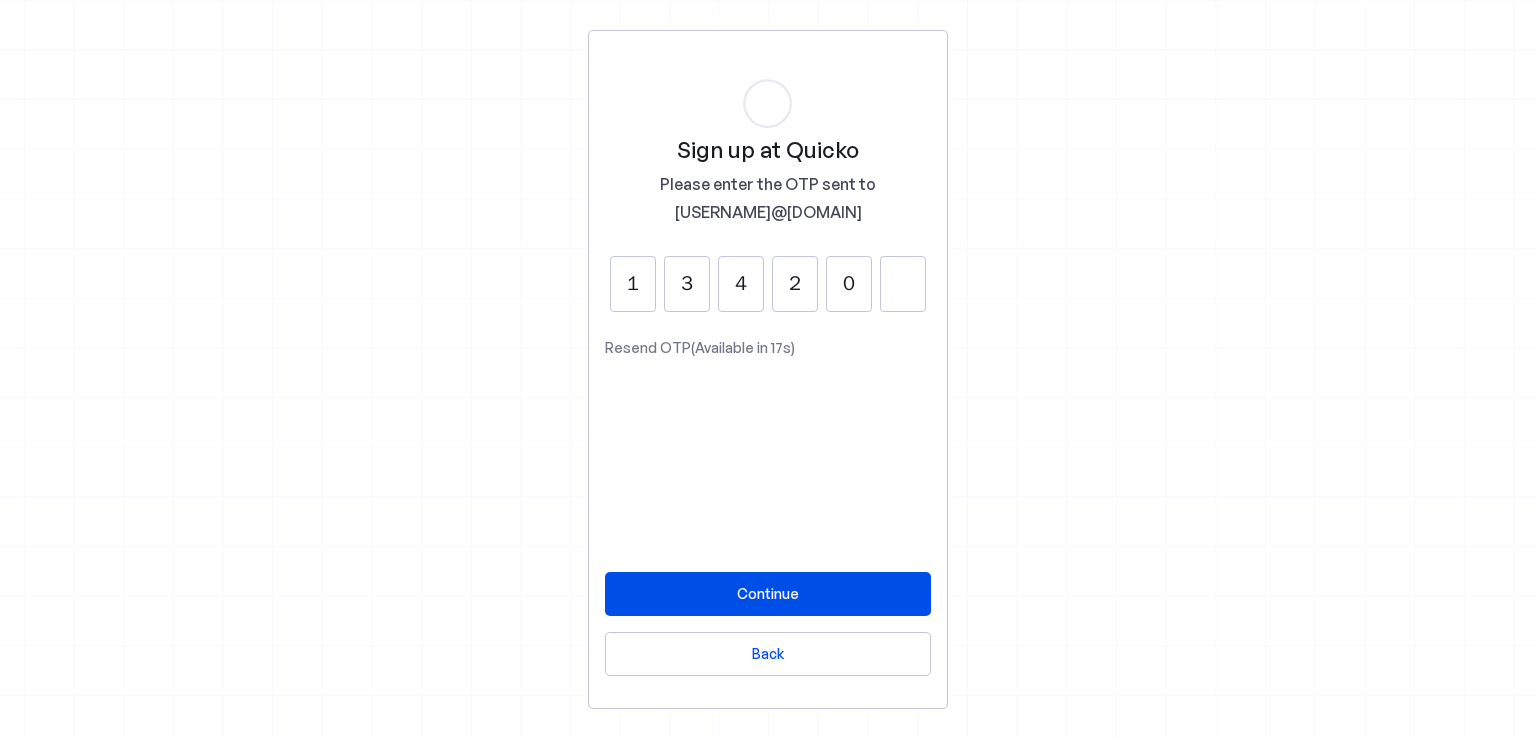 type on "0" 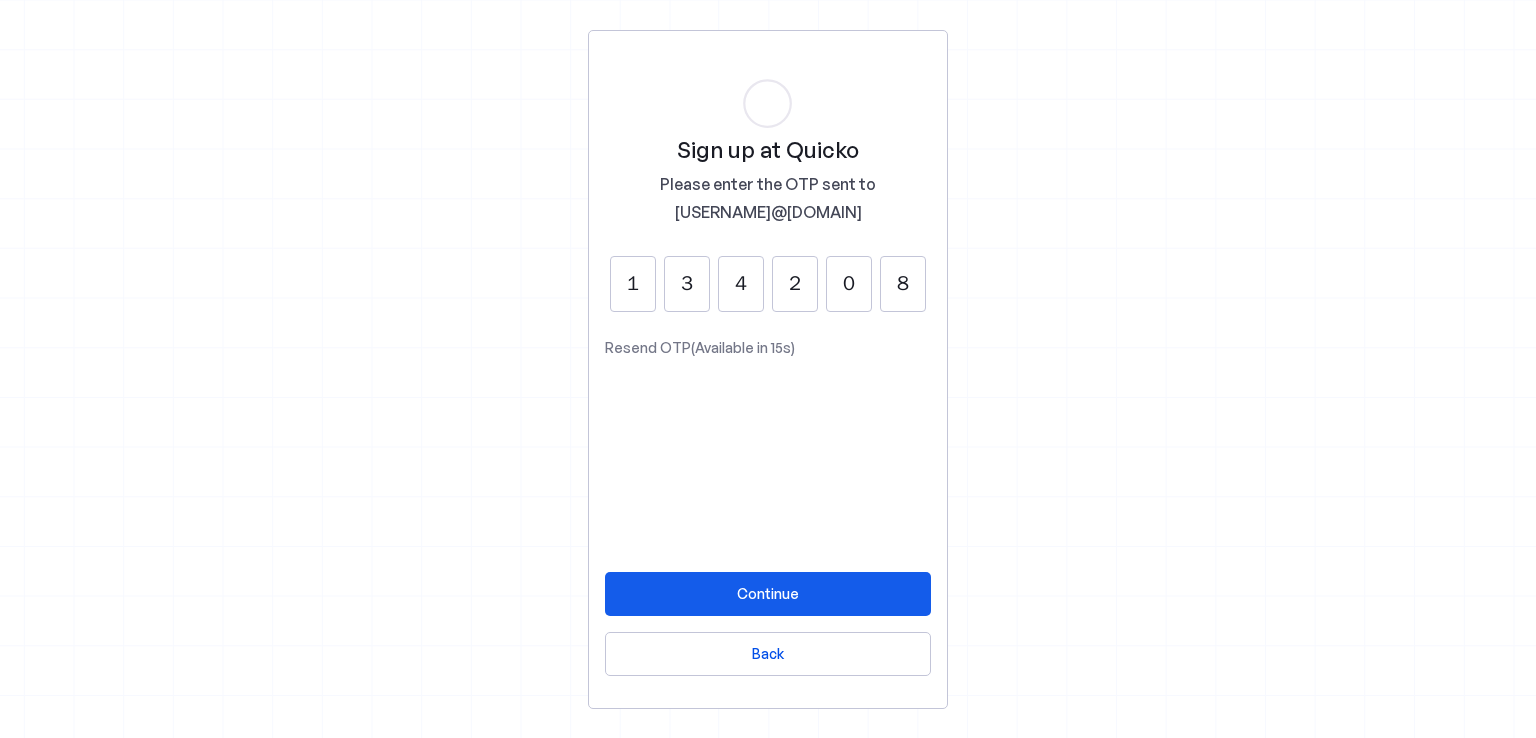 type on "8" 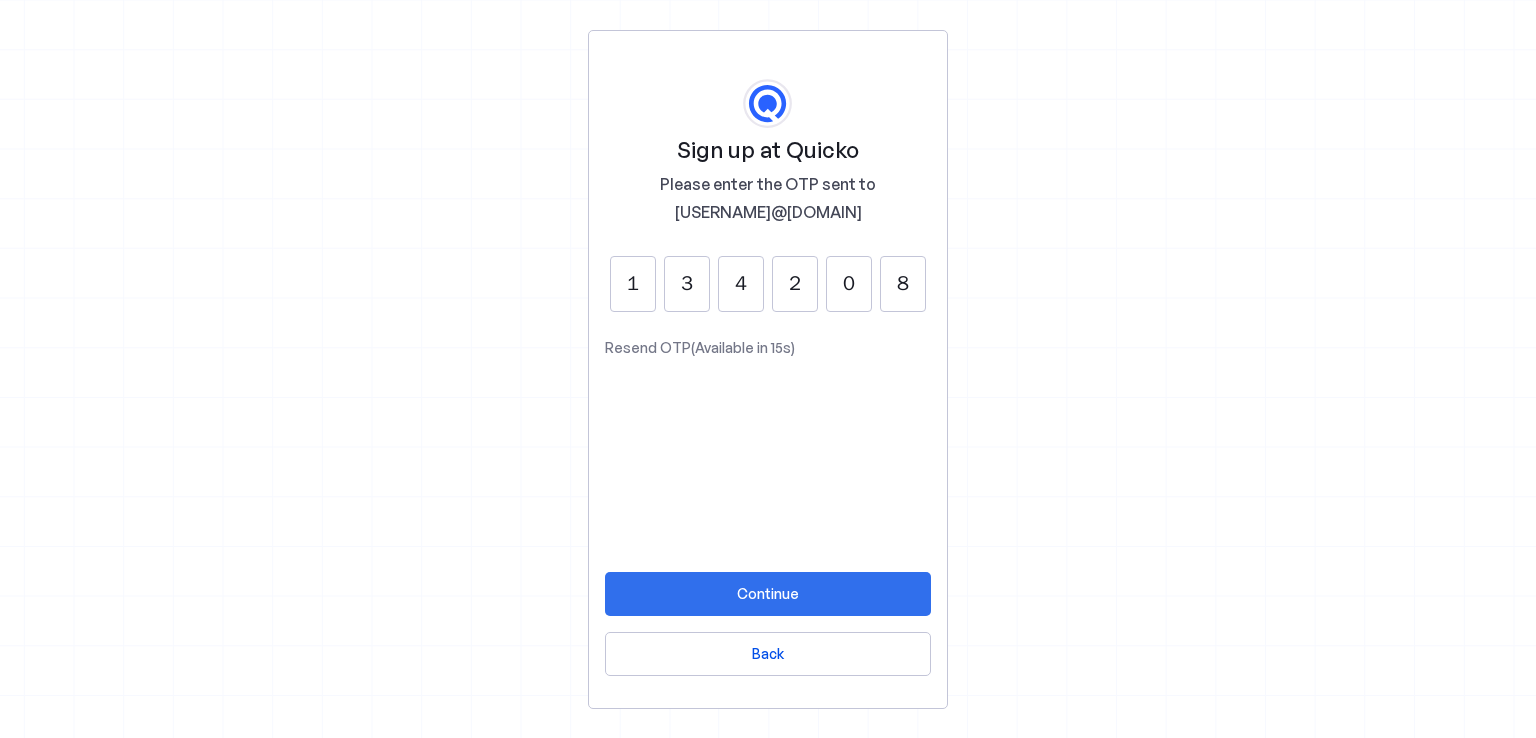 click on "Continue" at bounding box center [768, 593] 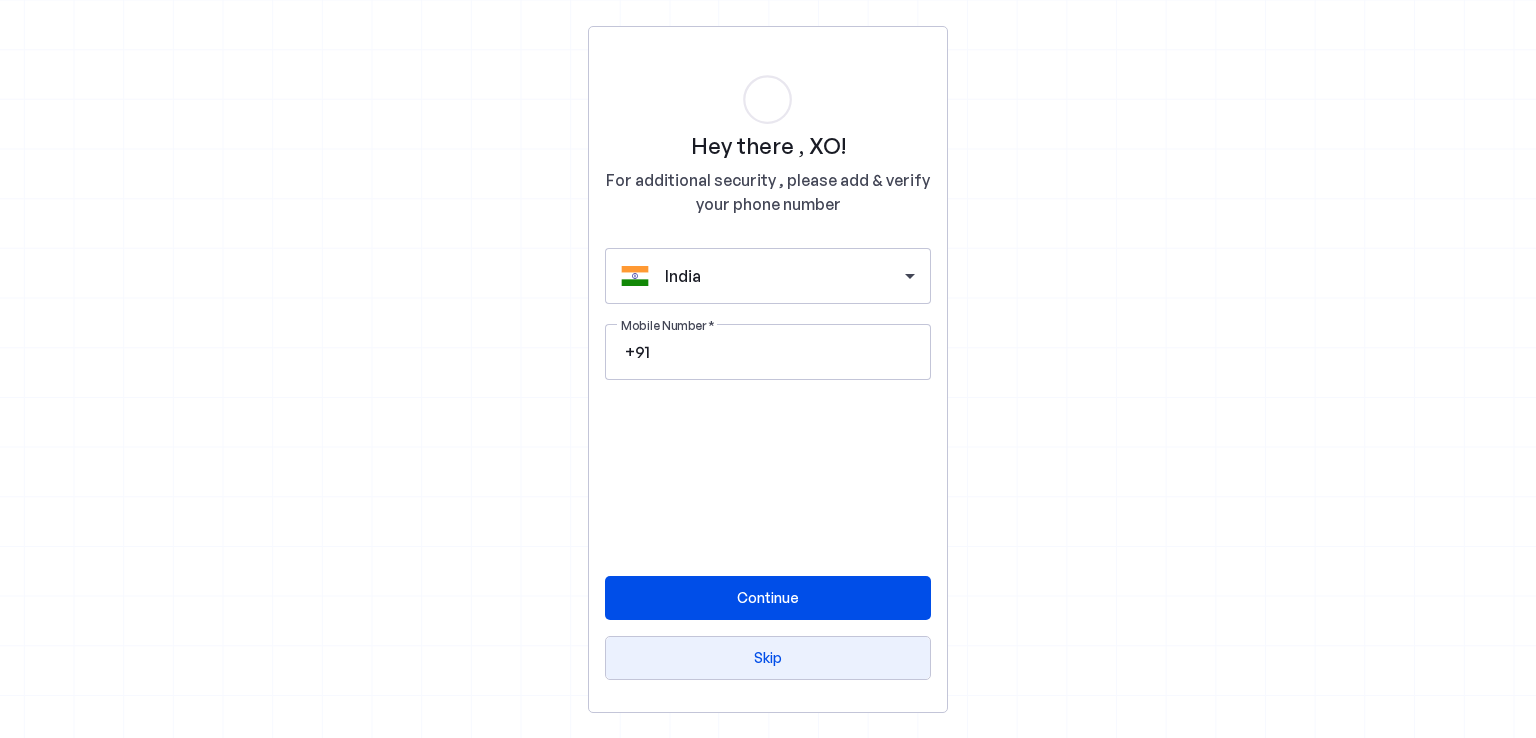 click at bounding box center (768, 658) 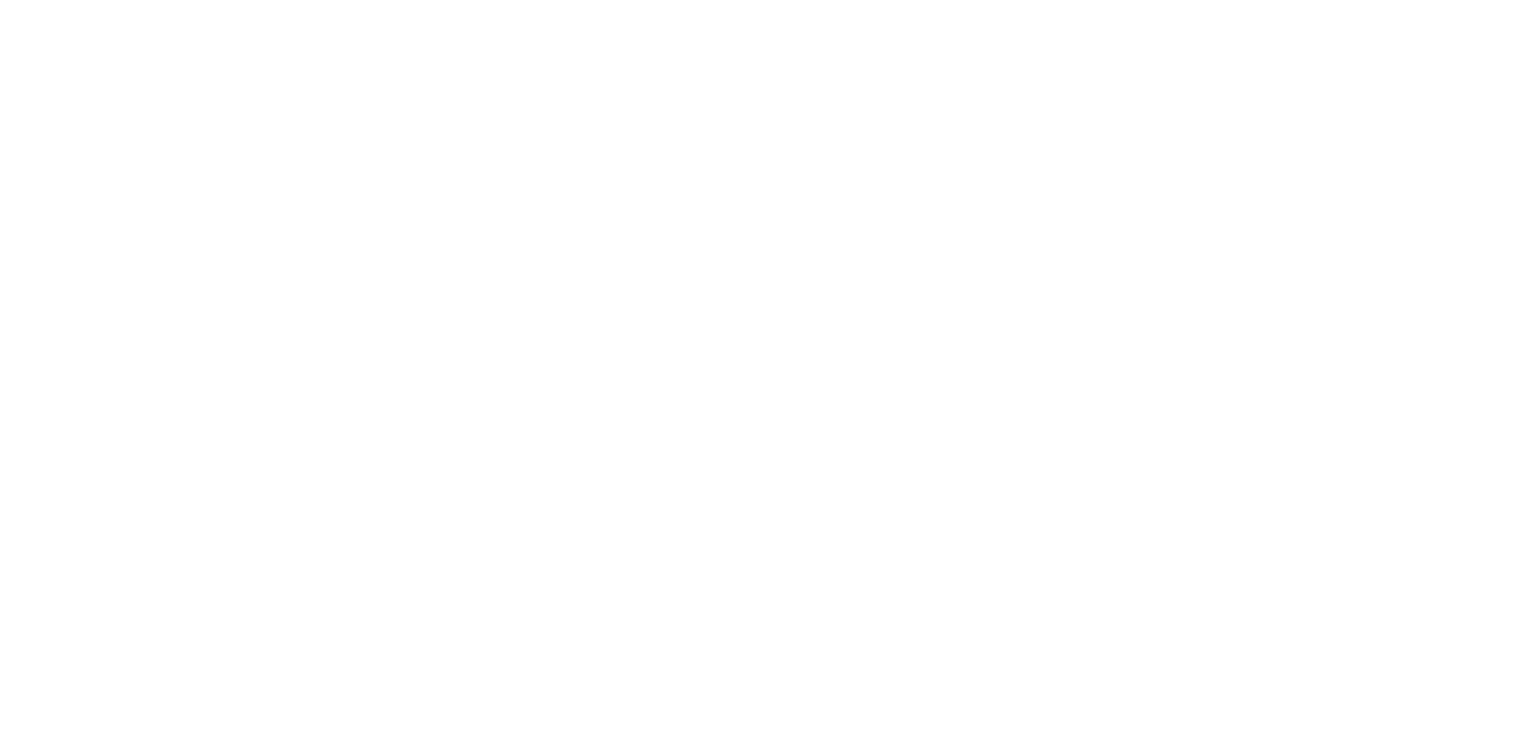 scroll, scrollTop: 0, scrollLeft: 0, axis: both 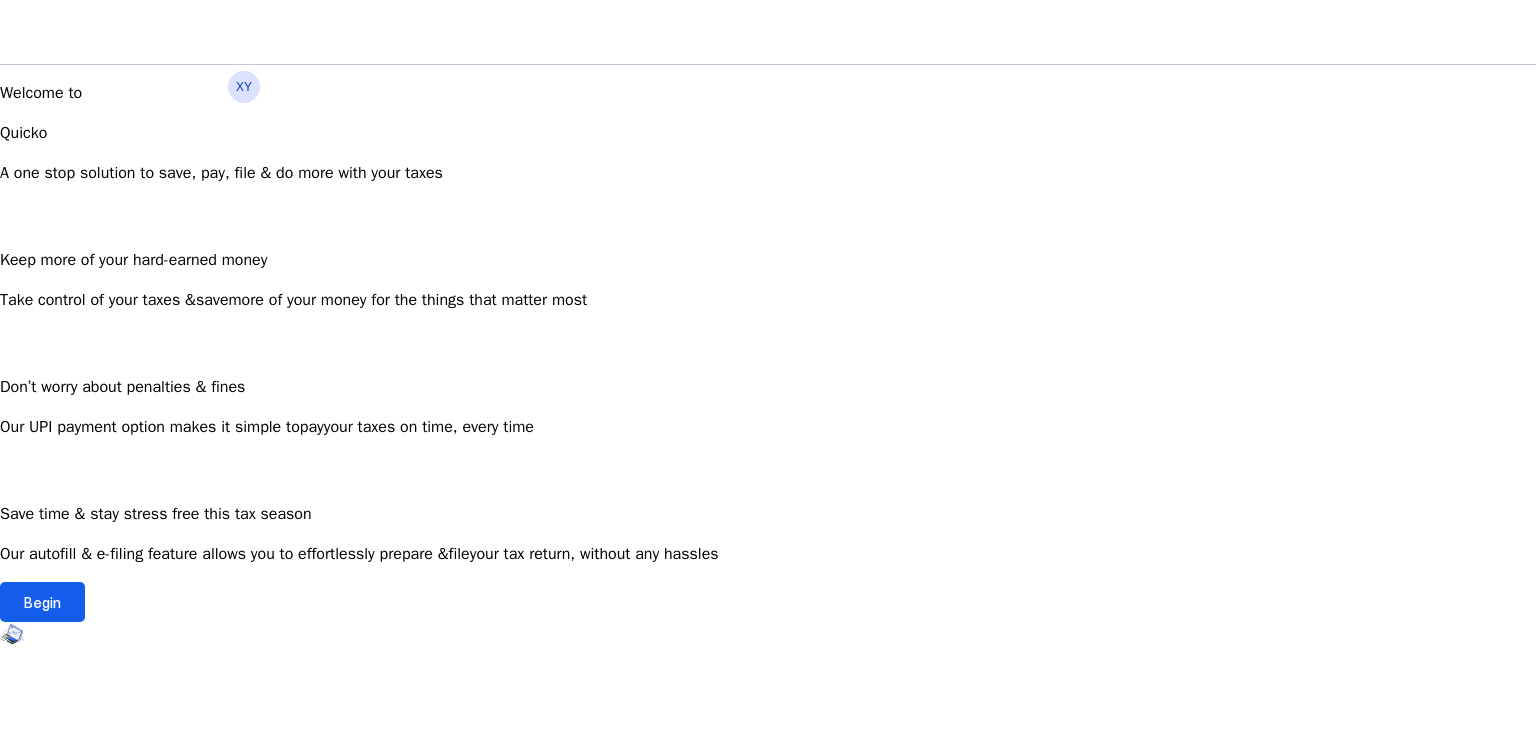 click at bounding box center (42, 602) 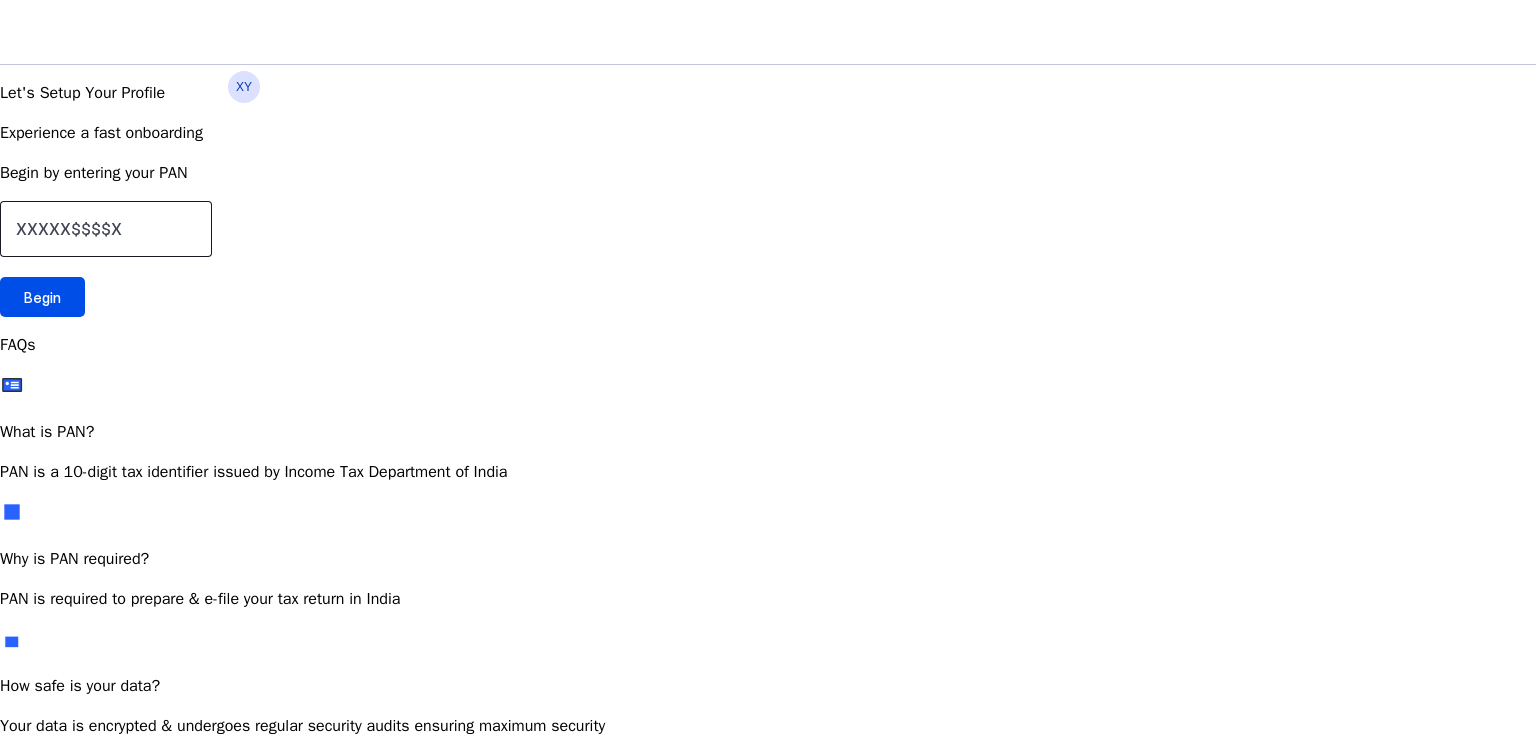 click at bounding box center (106, 229) 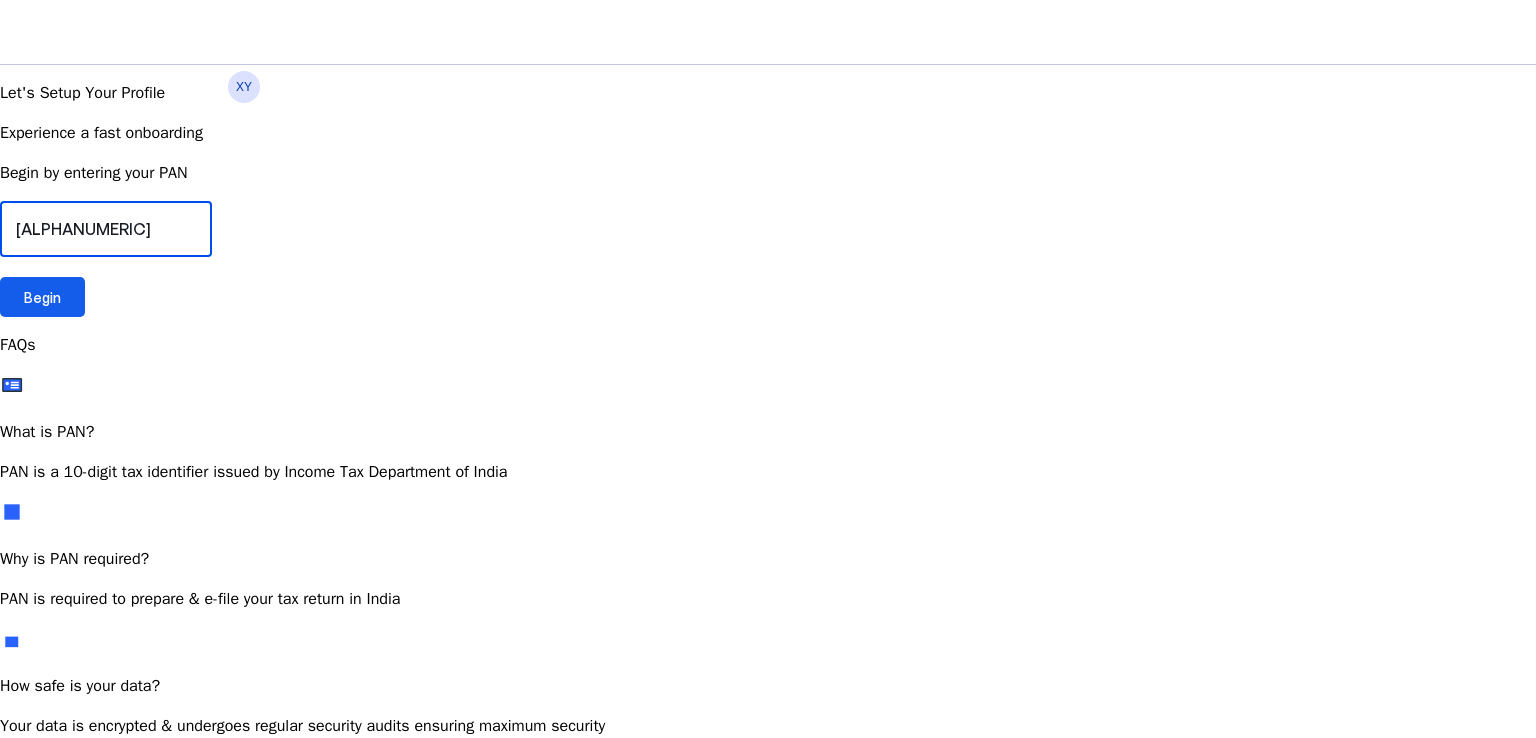 type on "[ALPHANUMERIC]" 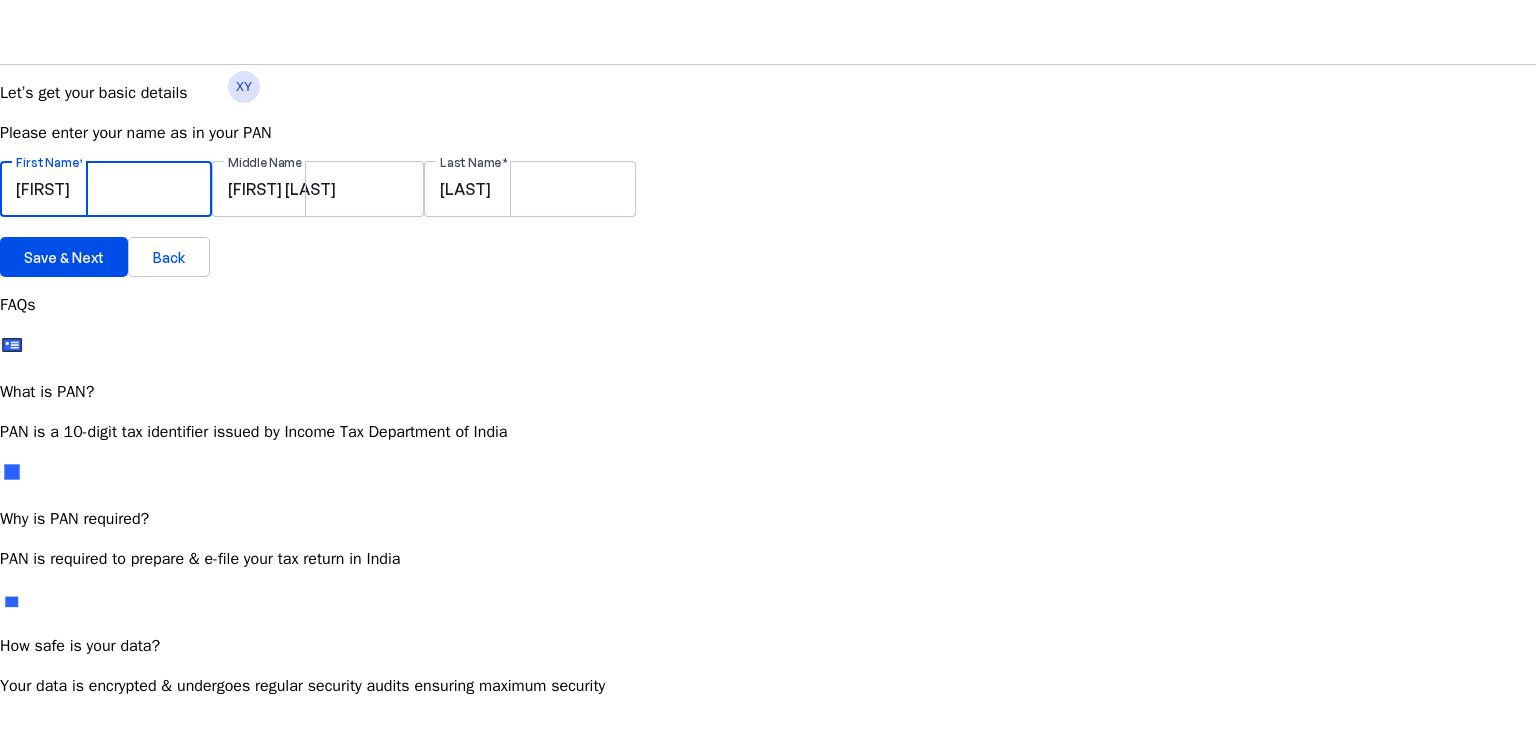 click on "[FIRST]" at bounding box center (106, 189) 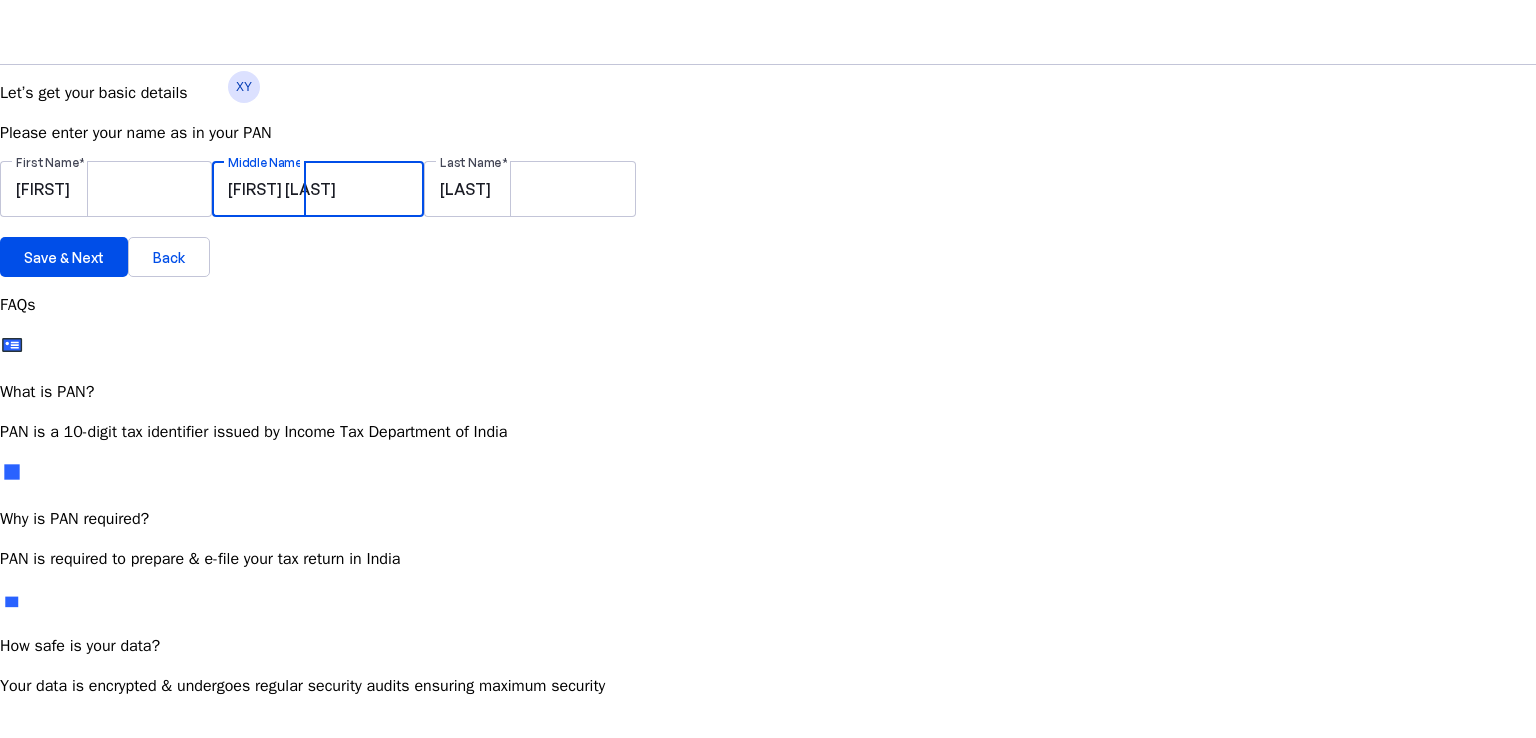 click on "[FIRST] [LAST]" at bounding box center (318, 189) 